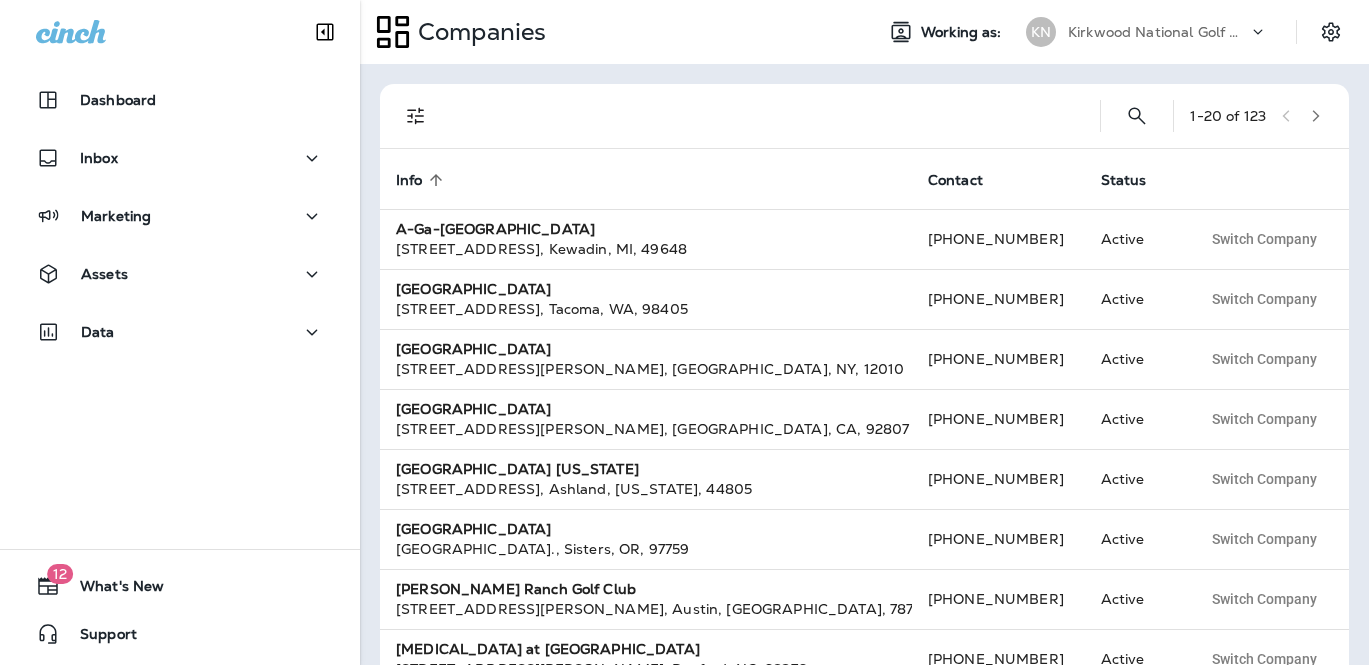 scroll, scrollTop: 0, scrollLeft: 0, axis: both 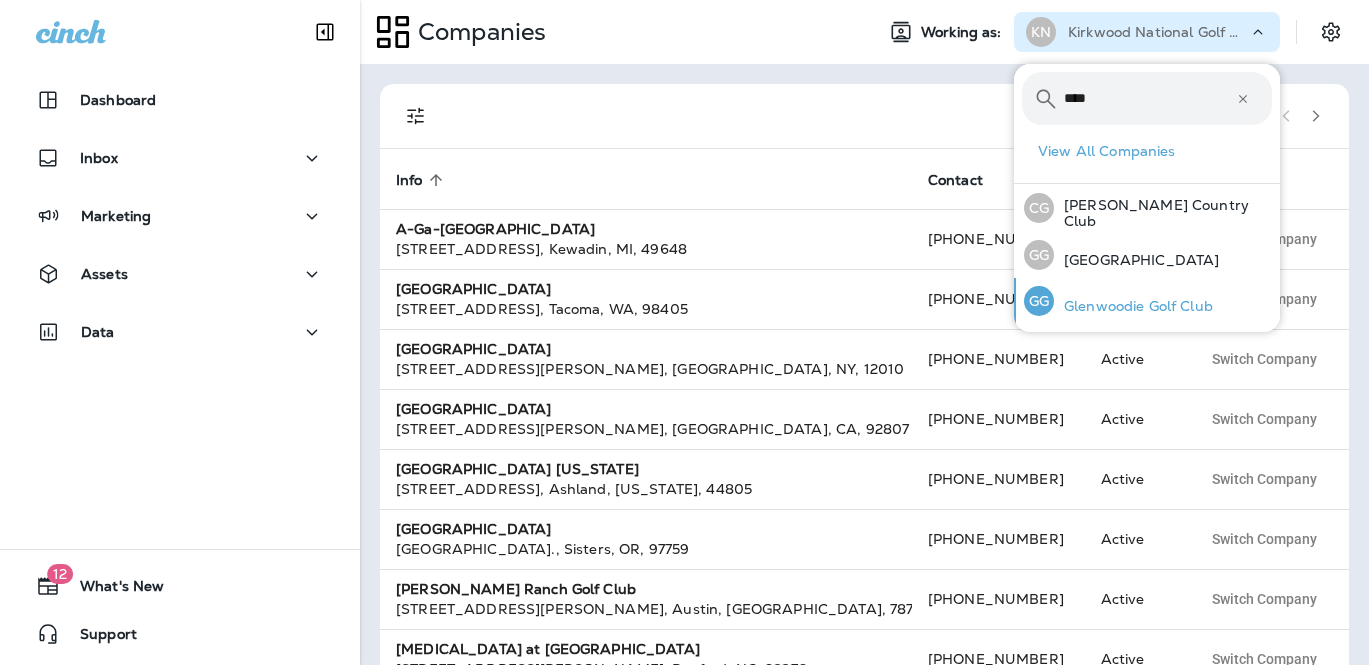 type on "****" 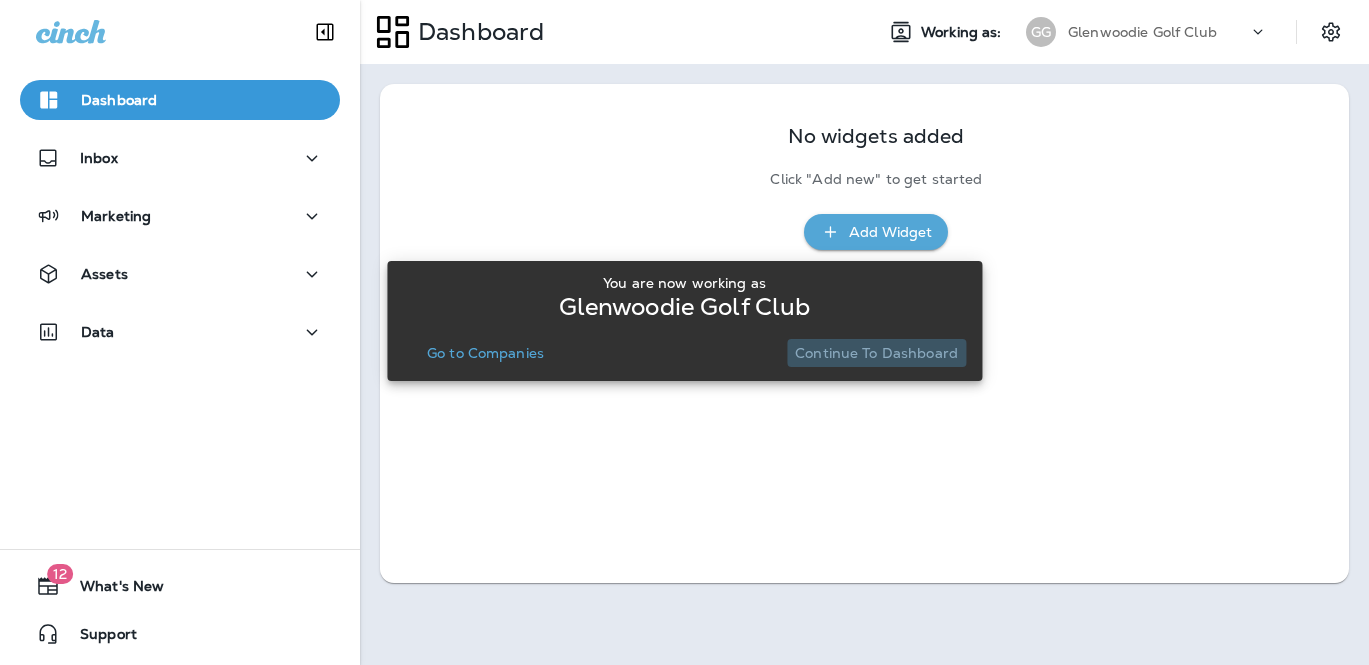 click on "Continue to Dashboard" at bounding box center (876, 353) 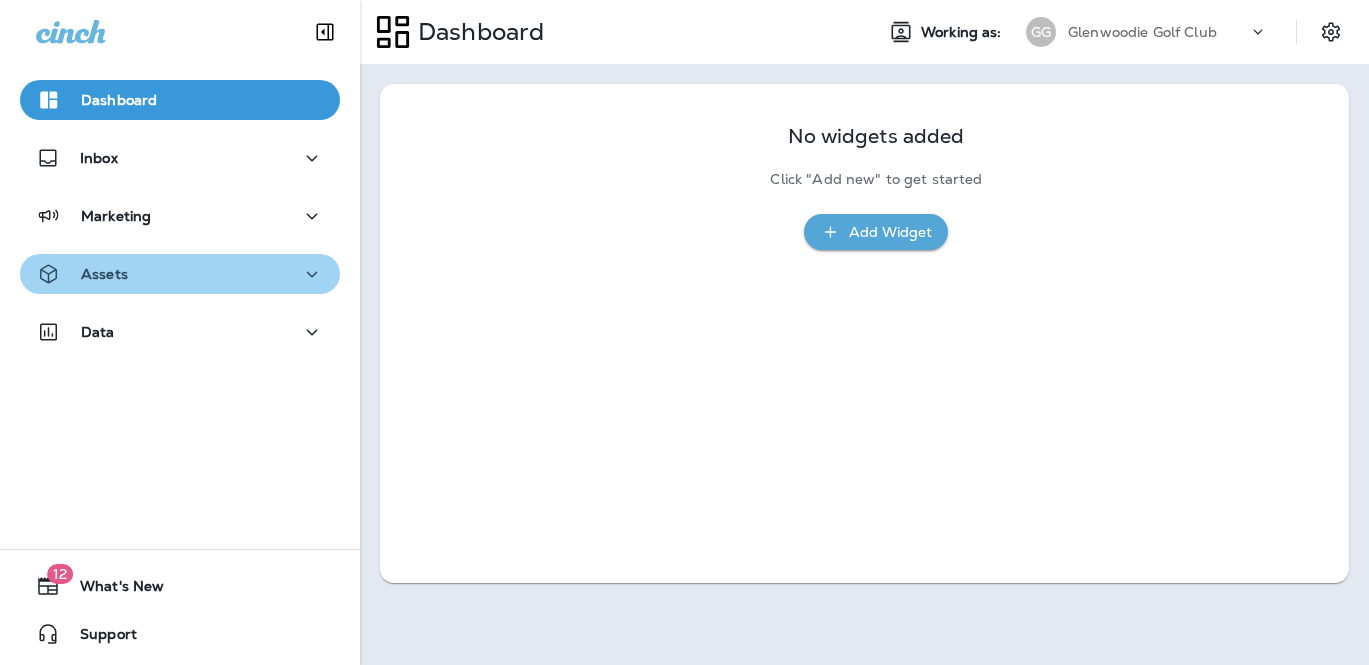 click on "Assets" at bounding box center (180, 274) 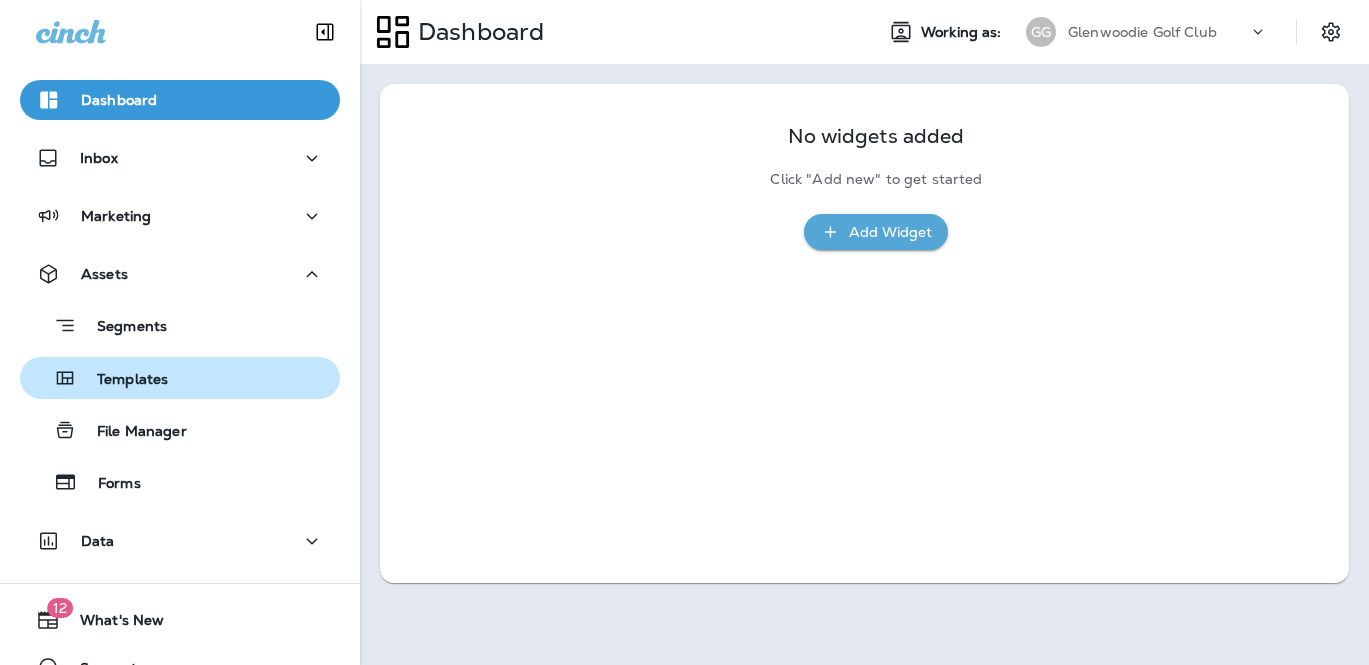 click on "Templates" at bounding box center (180, 378) 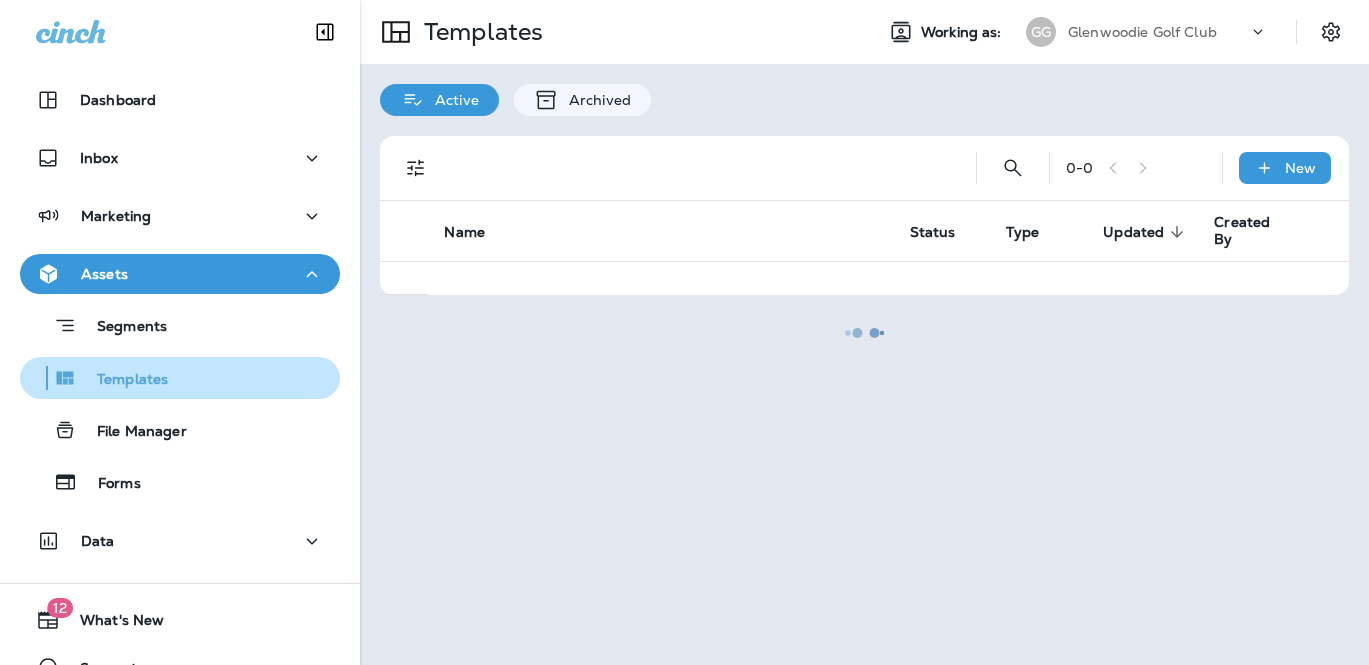 type 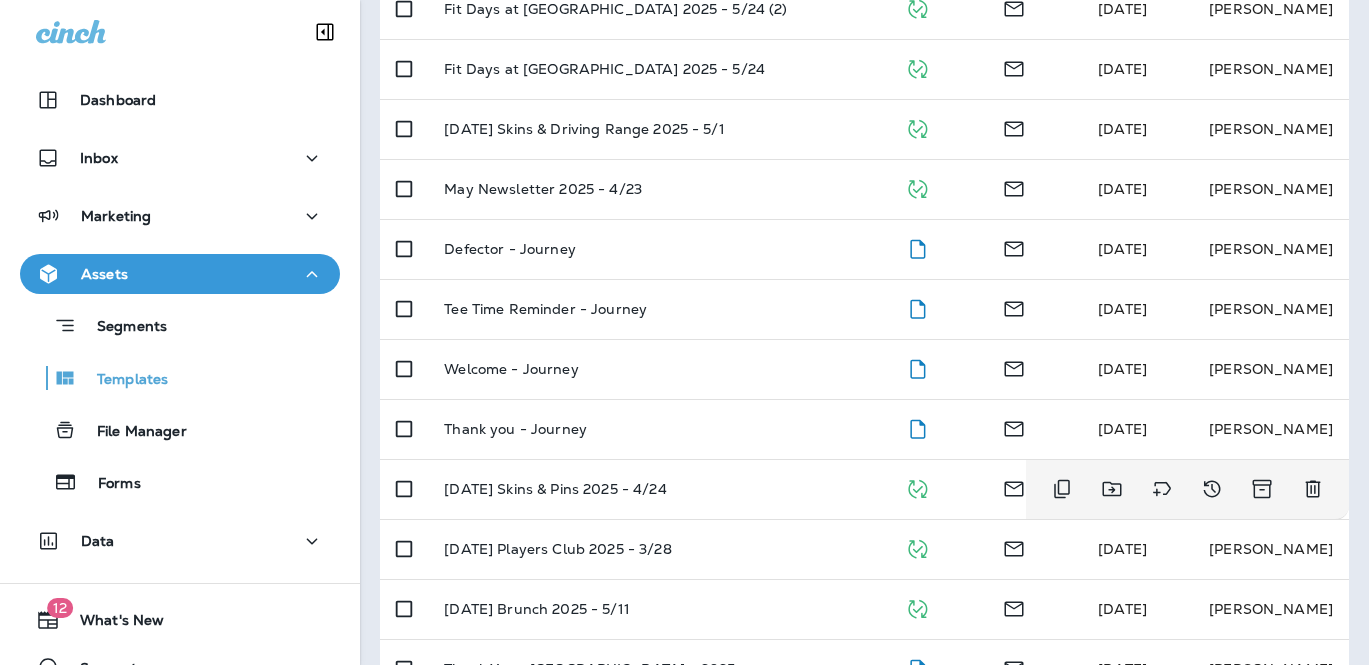 scroll, scrollTop: 520, scrollLeft: 0, axis: vertical 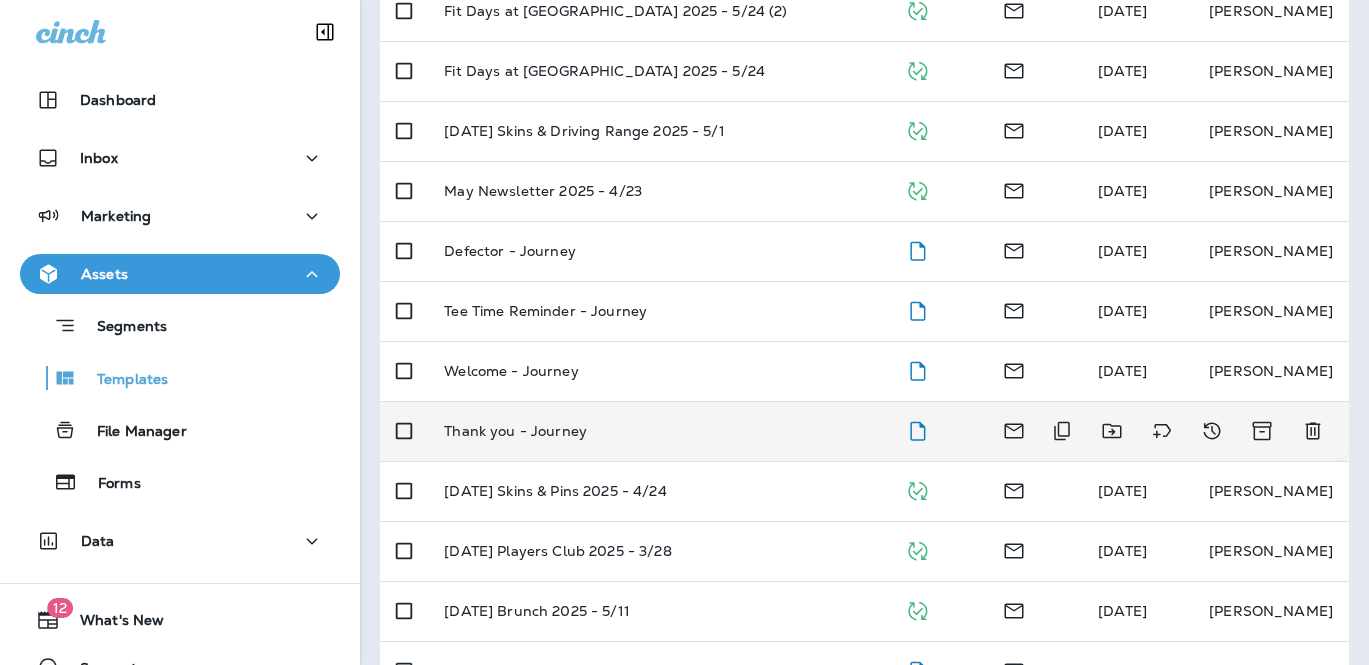 click on "Thank you - Journey" at bounding box center [515, 431] 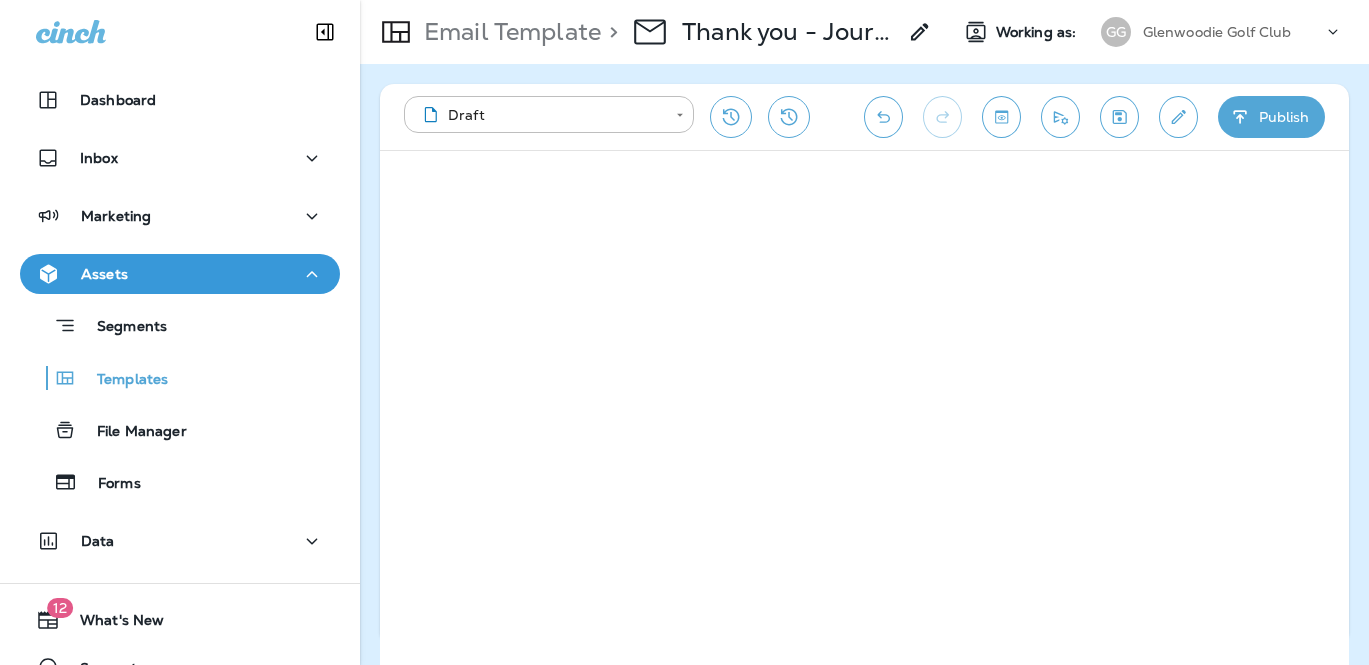 click at bounding box center [1178, 117] 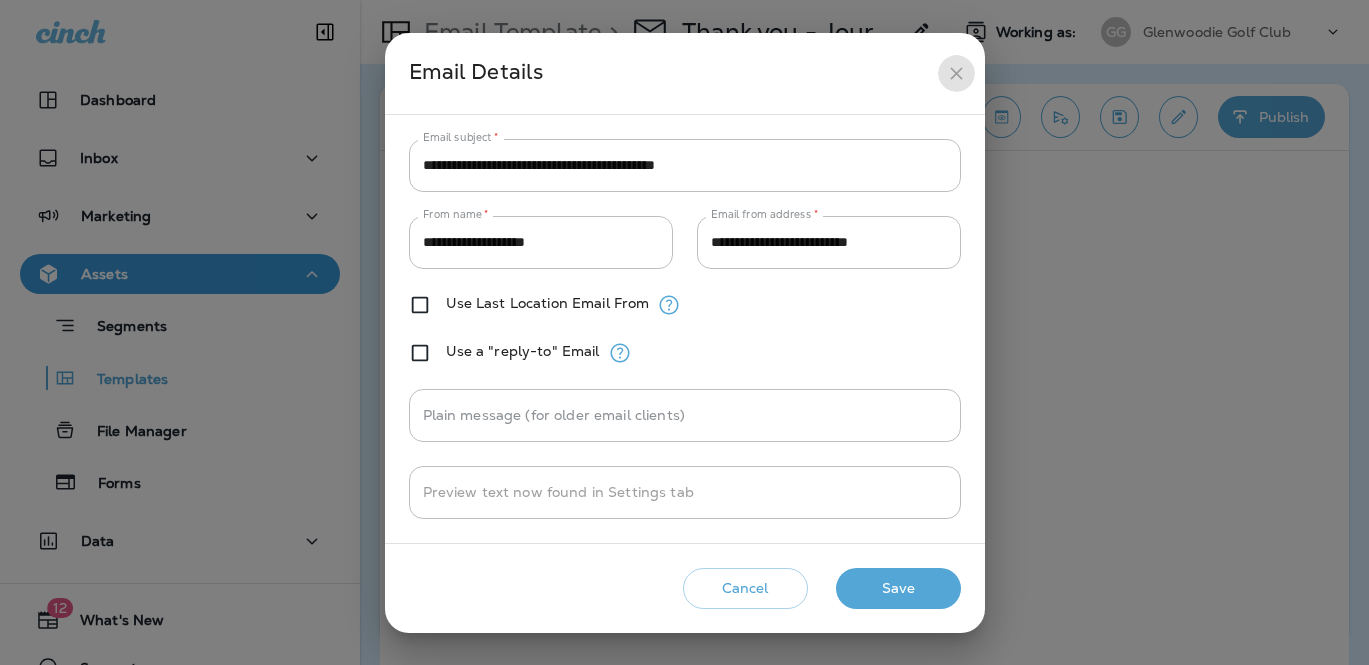 click 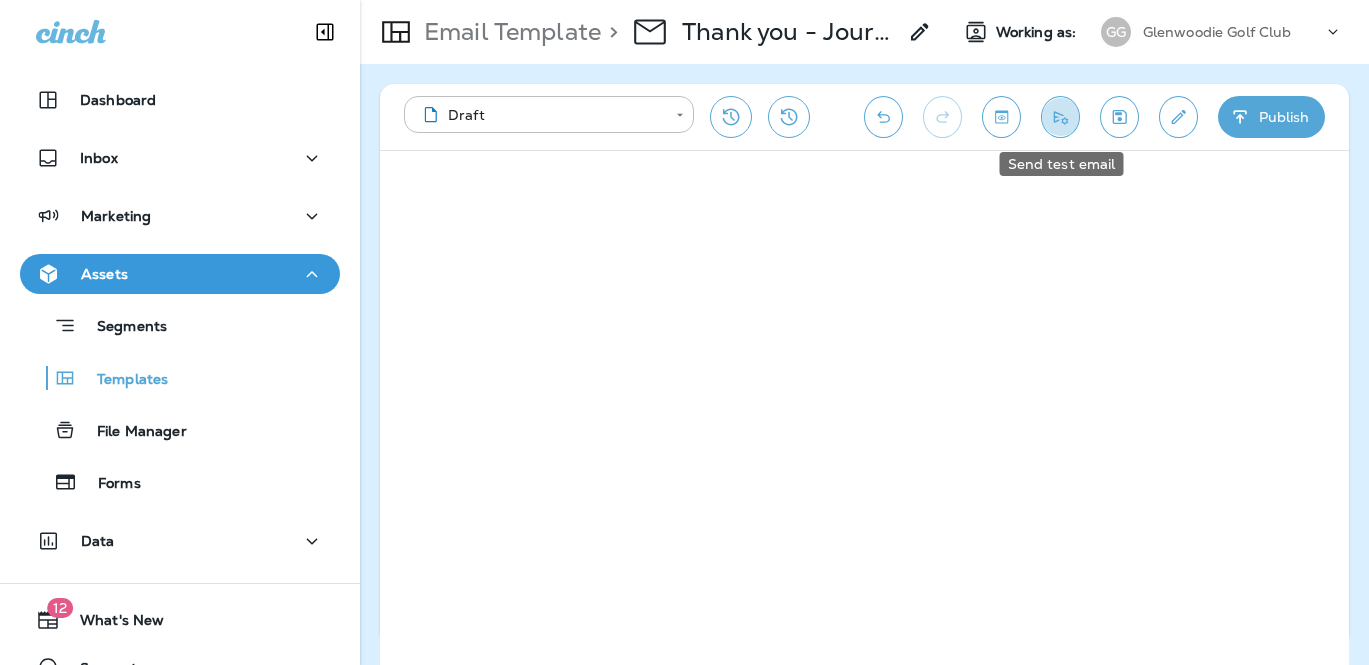 click at bounding box center [1060, 117] 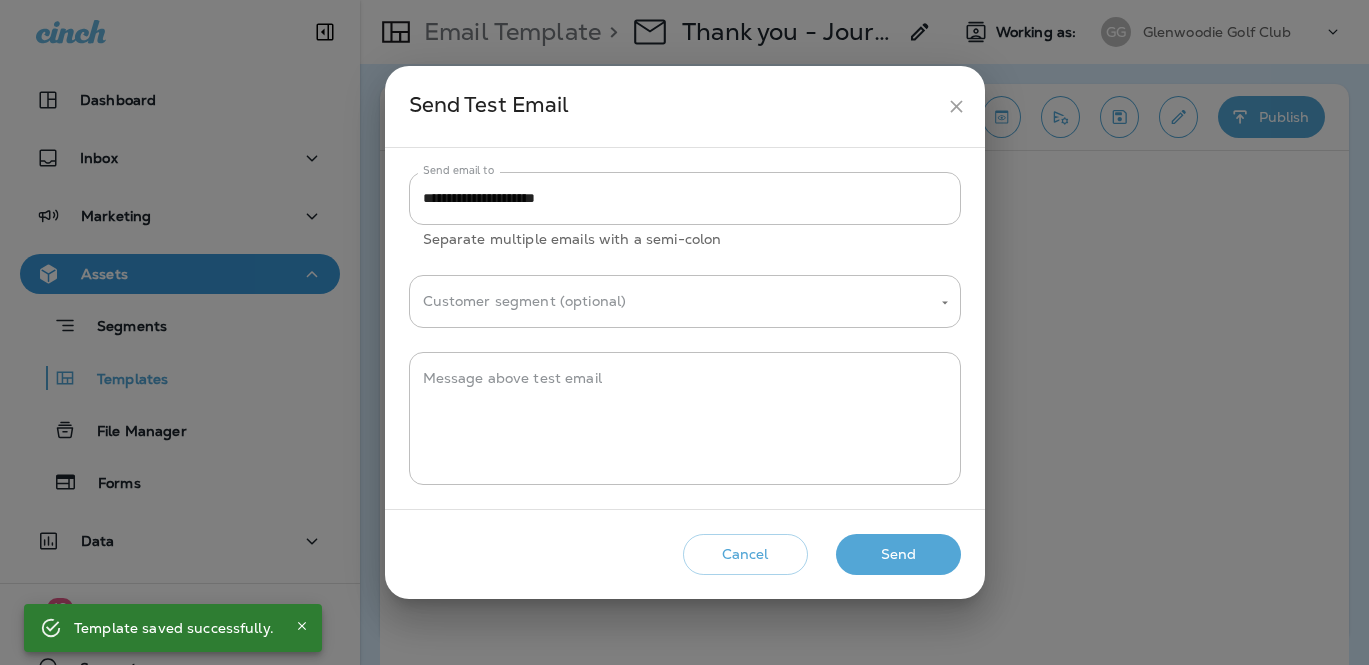 click on "Send" at bounding box center [898, 554] 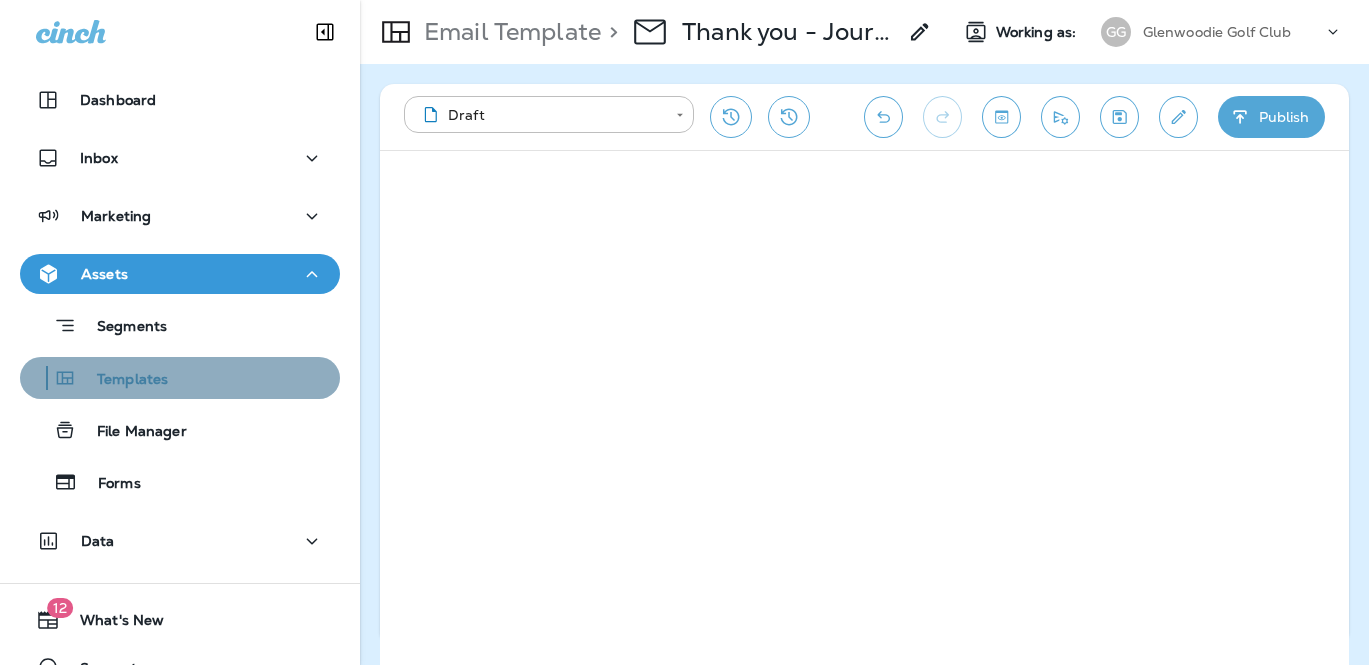 click on "Templates" at bounding box center [180, 378] 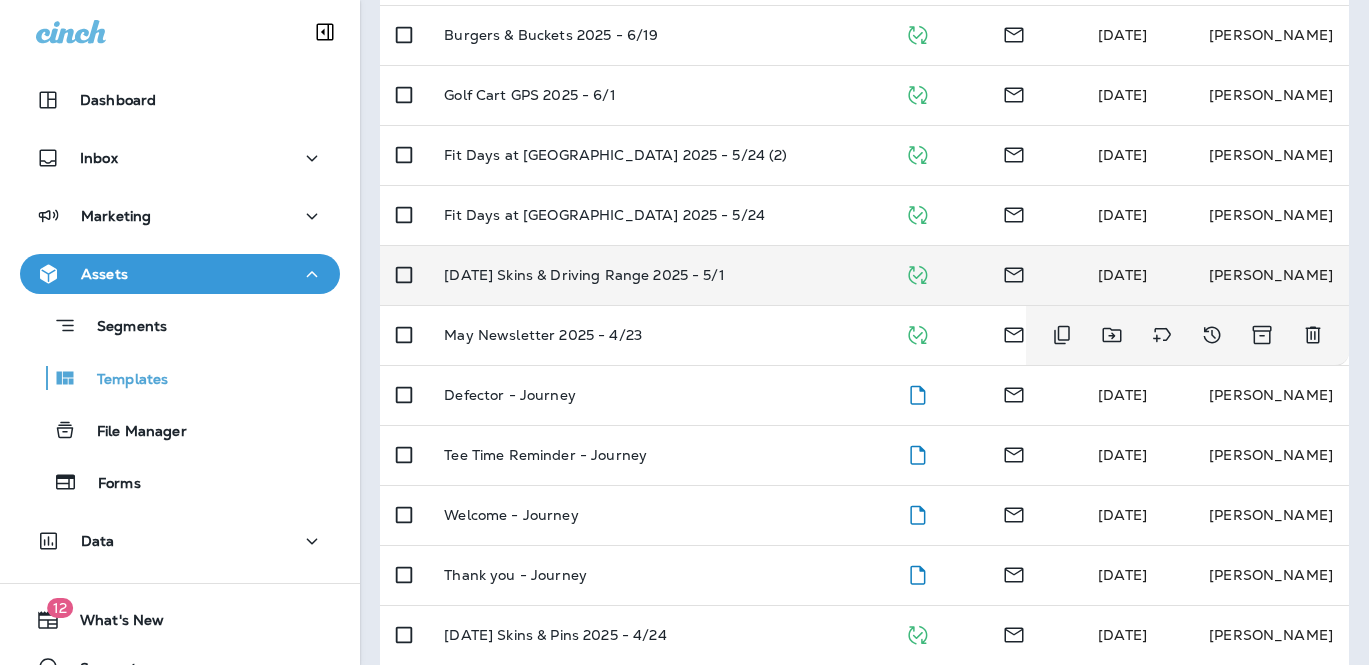 scroll, scrollTop: 400, scrollLeft: 0, axis: vertical 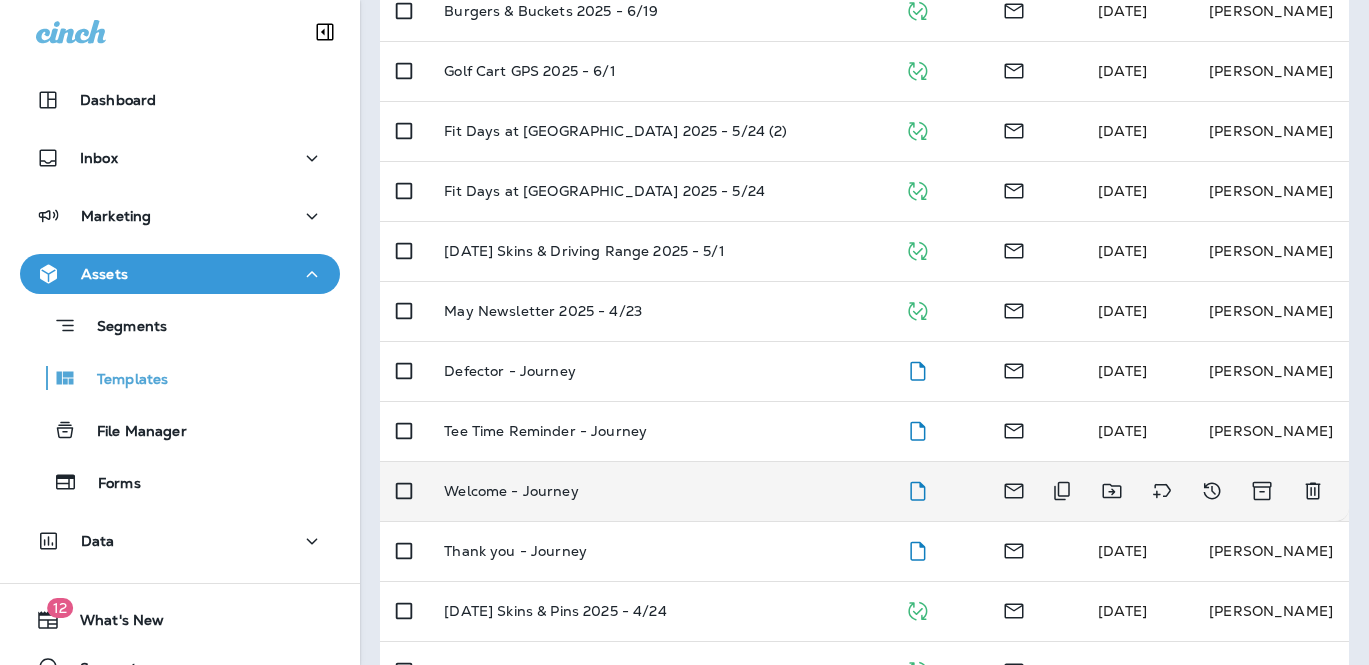 click on "Welcome - Journey" at bounding box center (658, 491) 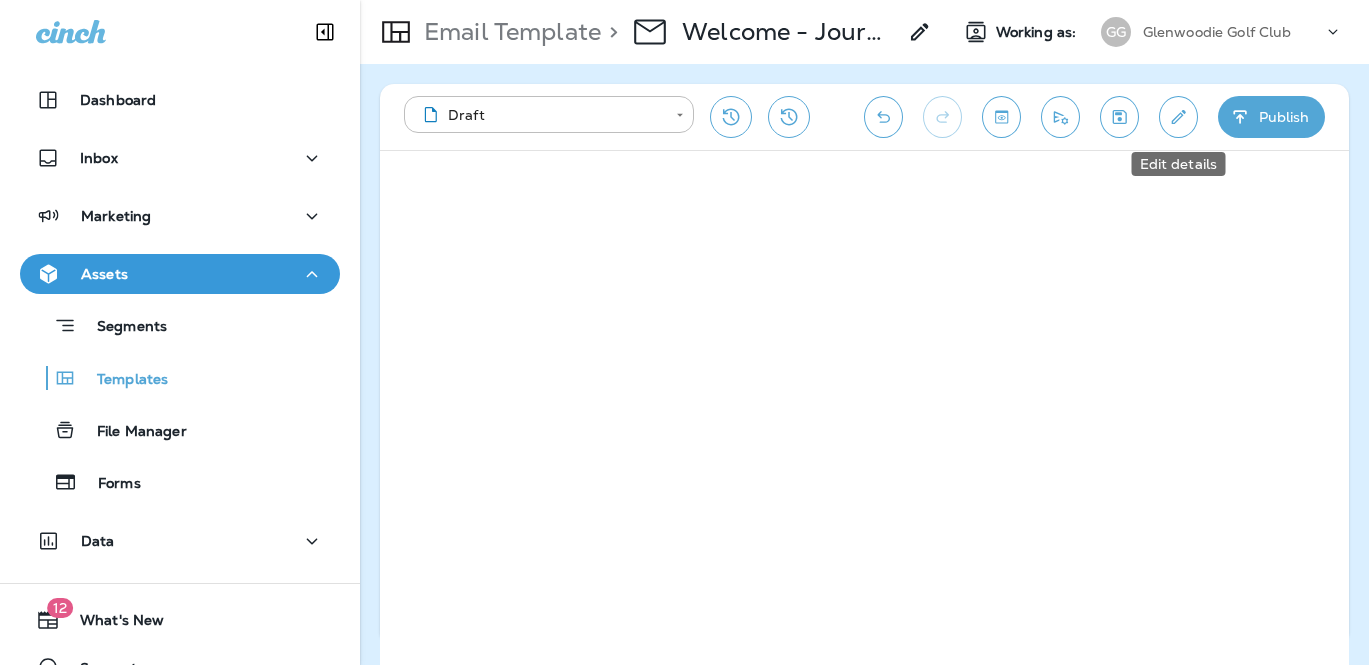 click 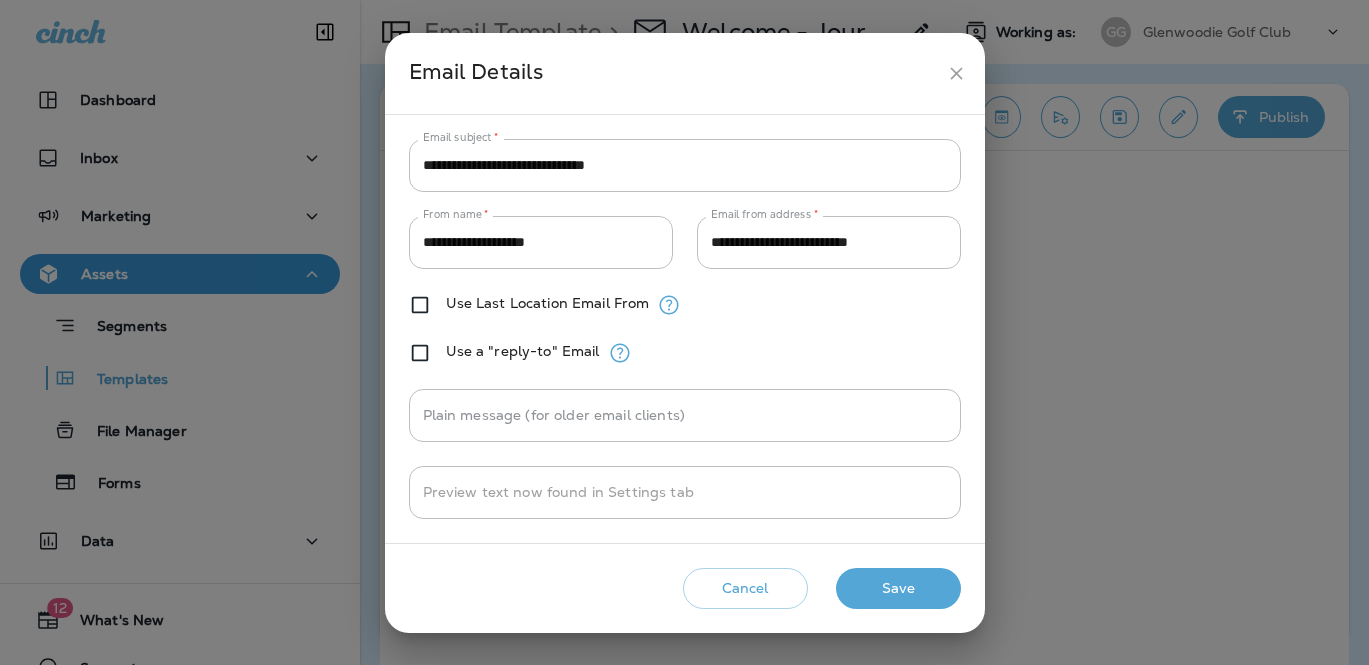 click 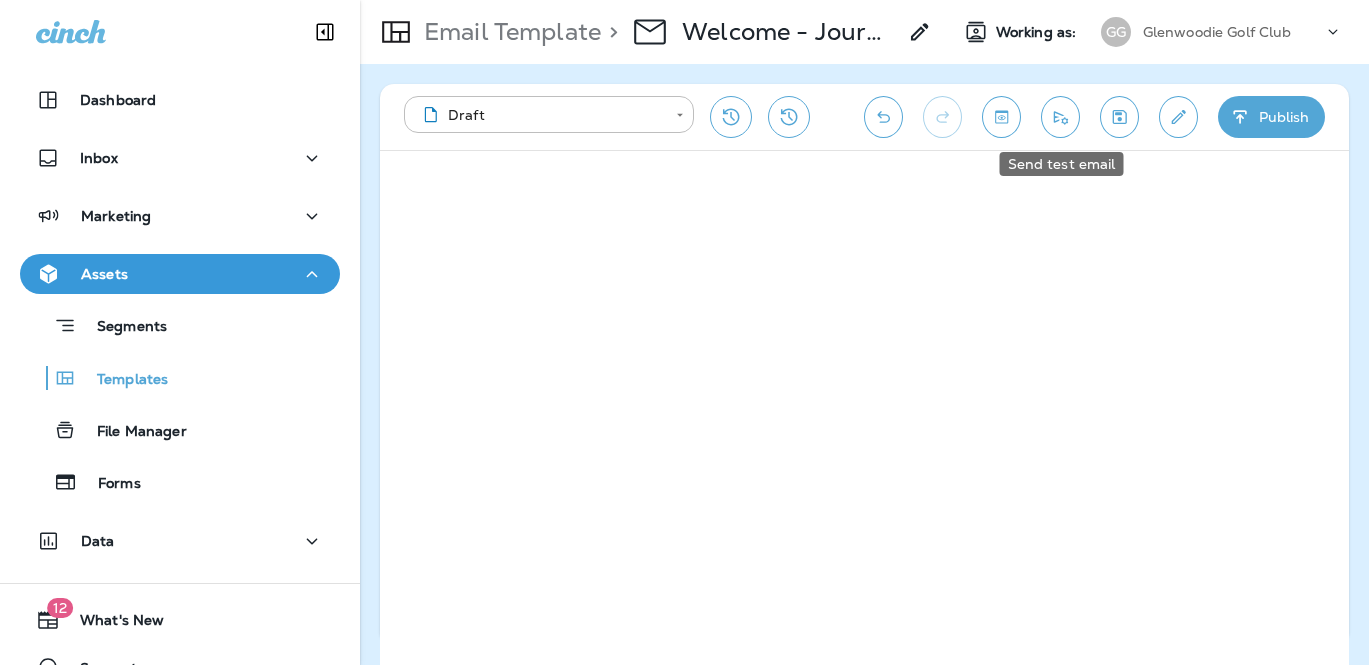 click 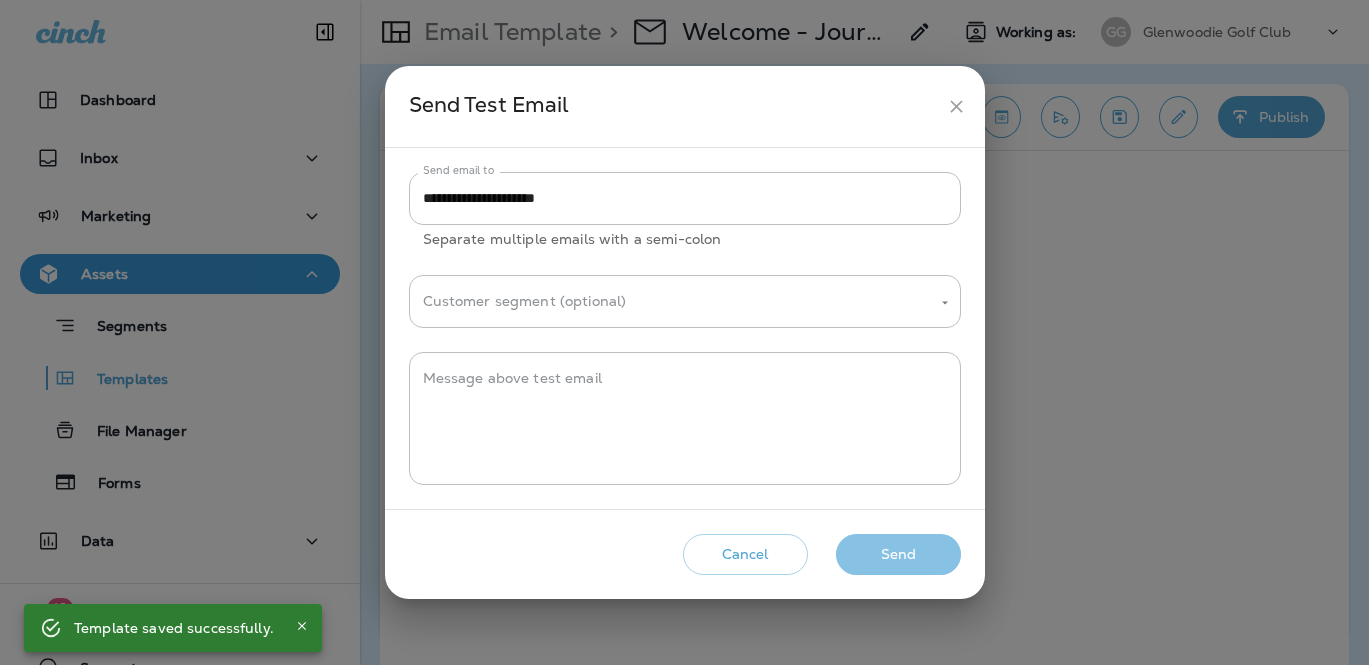 click on "Send" at bounding box center [898, 554] 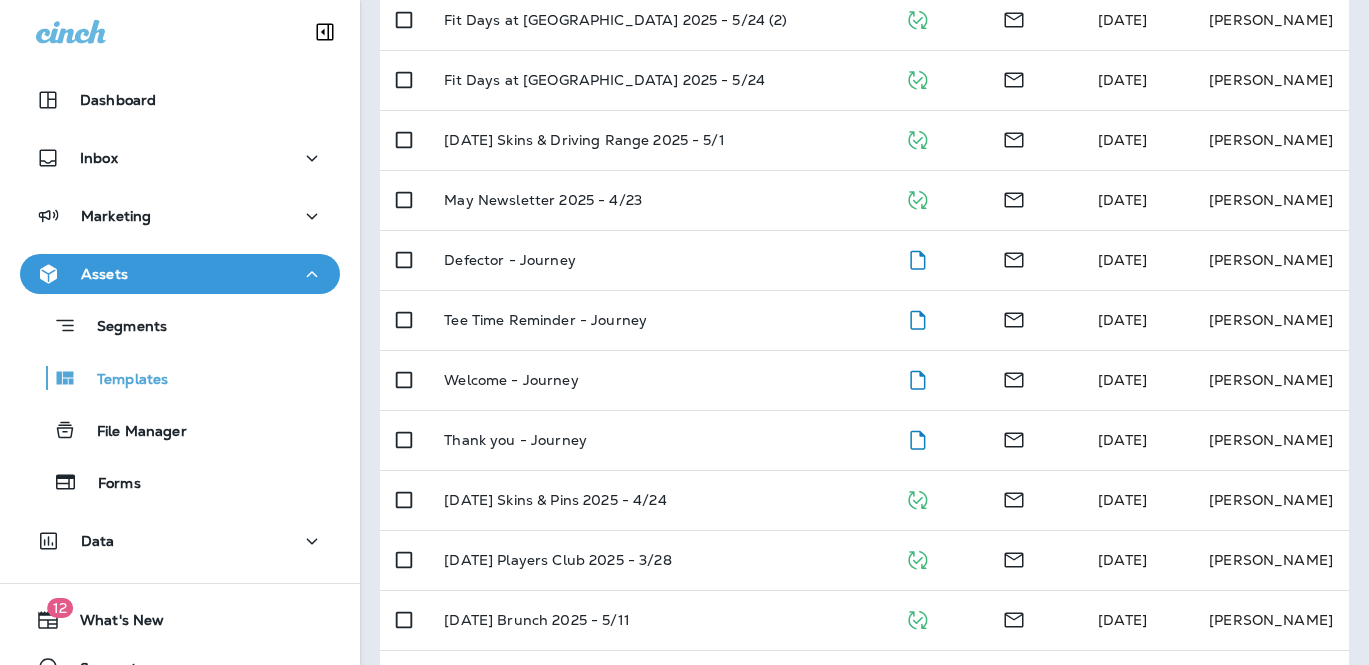 scroll, scrollTop: 552, scrollLeft: 0, axis: vertical 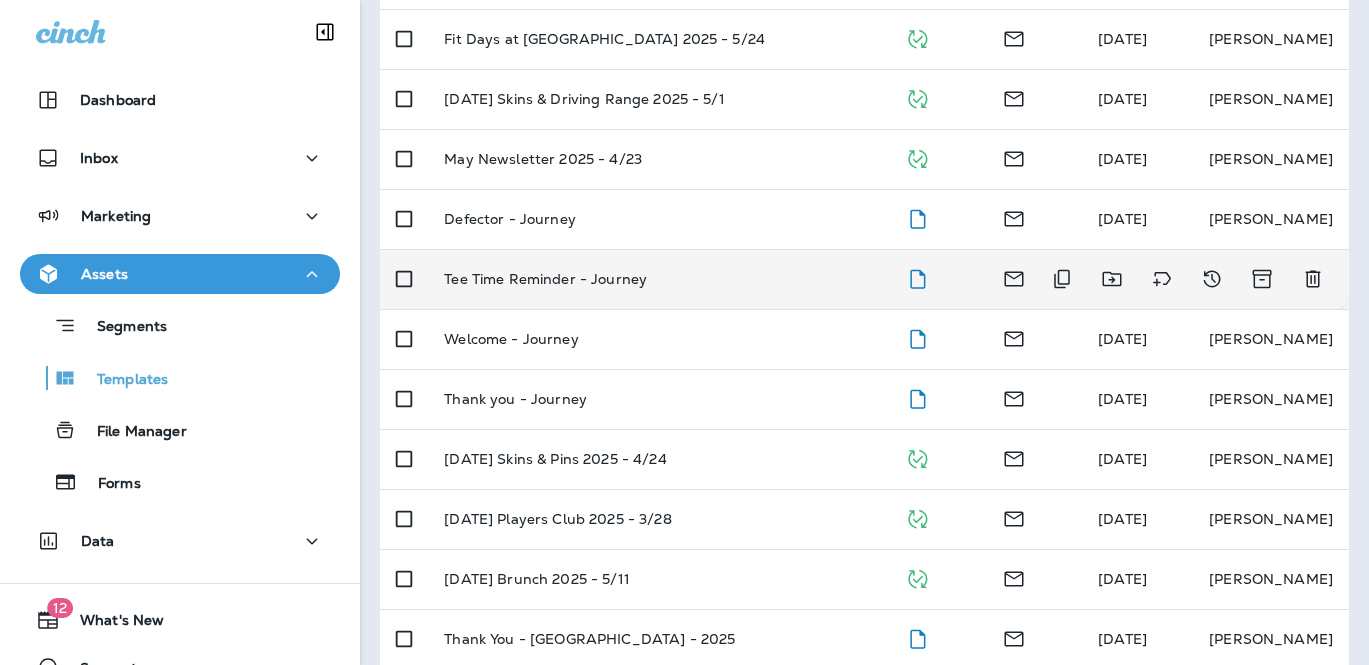 click on "Tee Time Reminder - Journey" at bounding box center [658, 279] 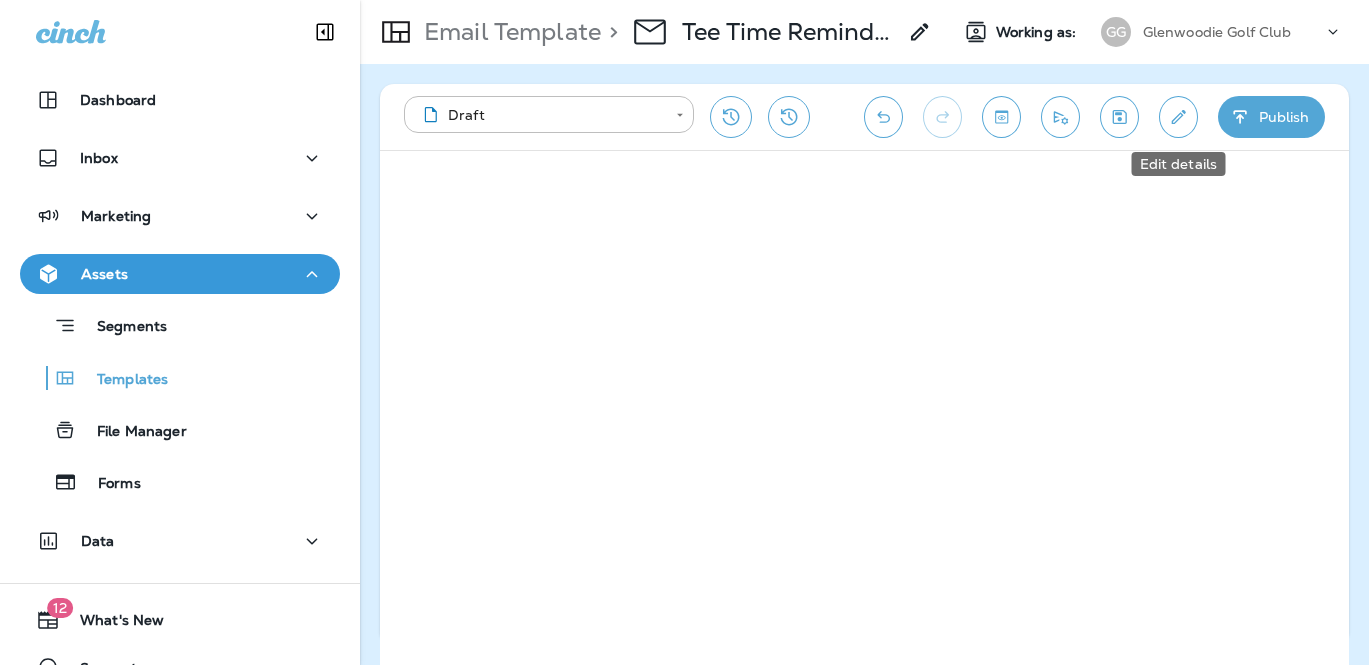 click 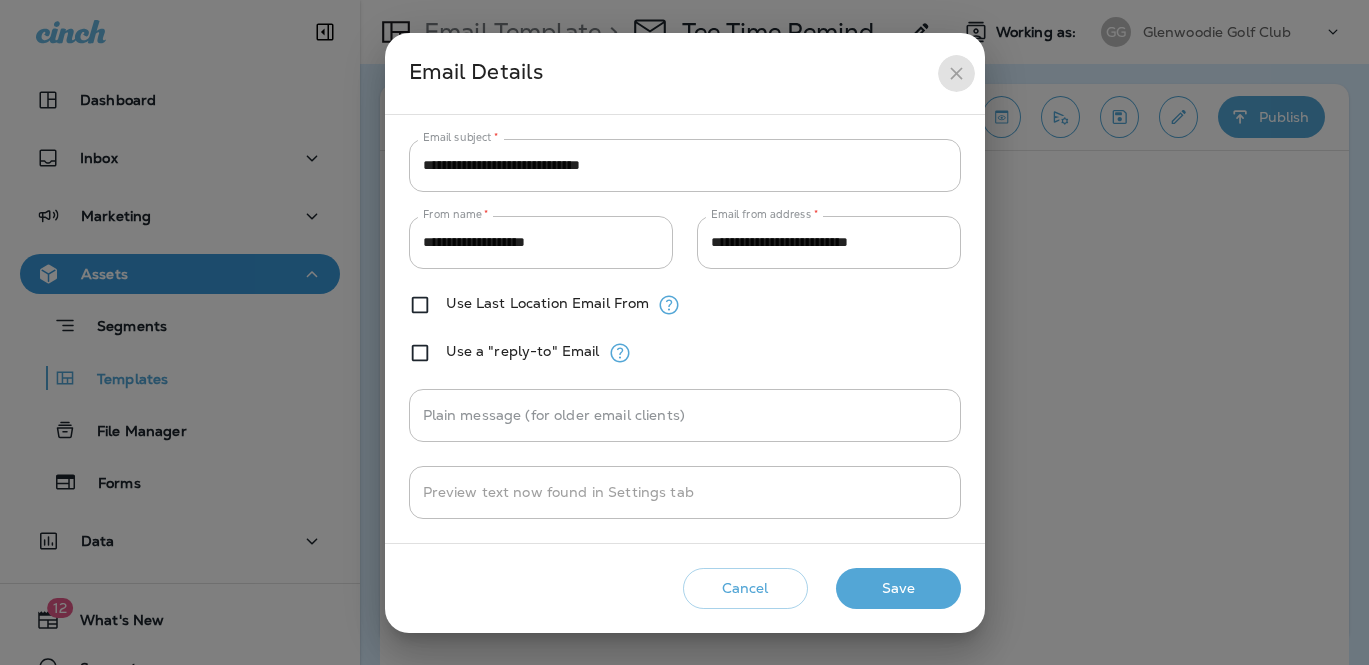 click 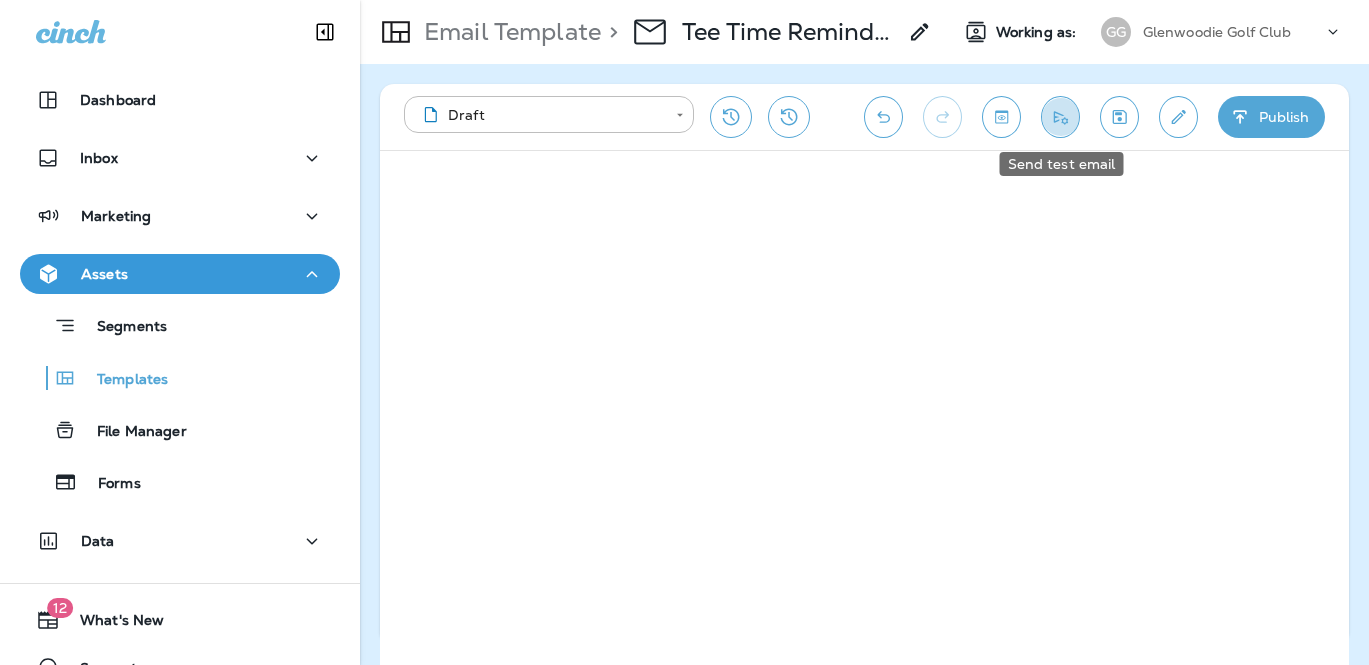 click 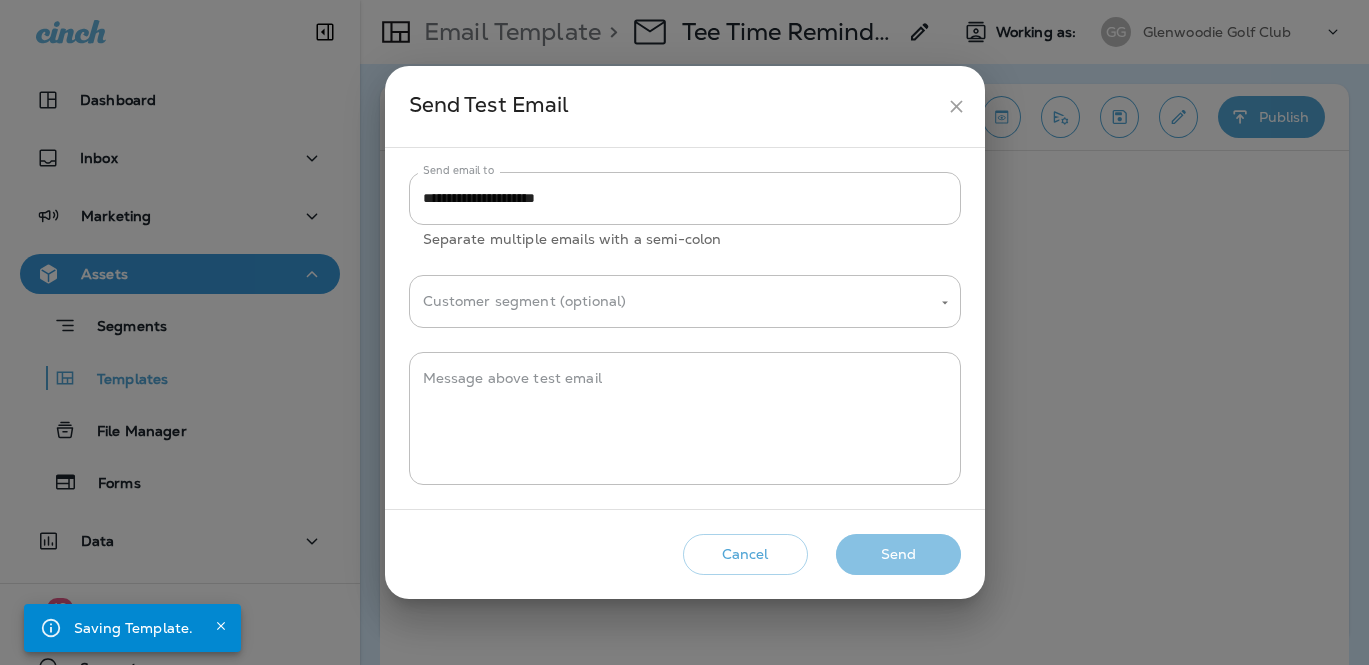 click on "Send" at bounding box center (898, 554) 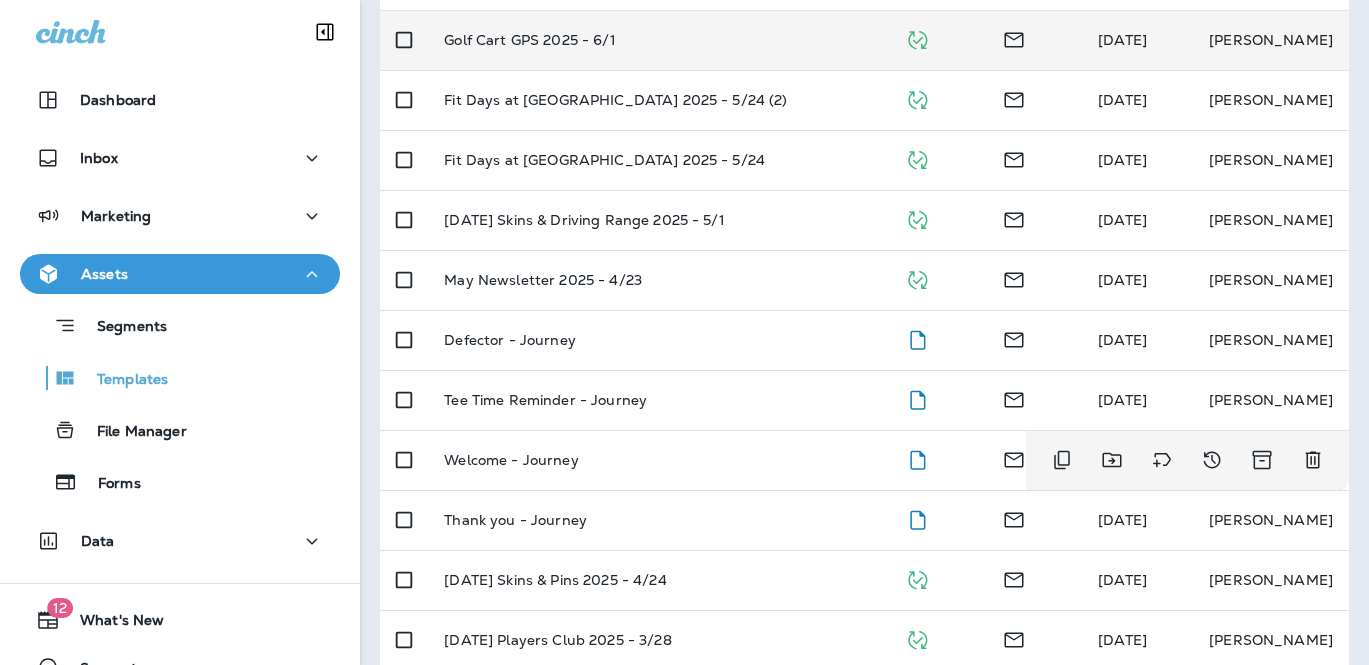 scroll, scrollTop: 384, scrollLeft: 0, axis: vertical 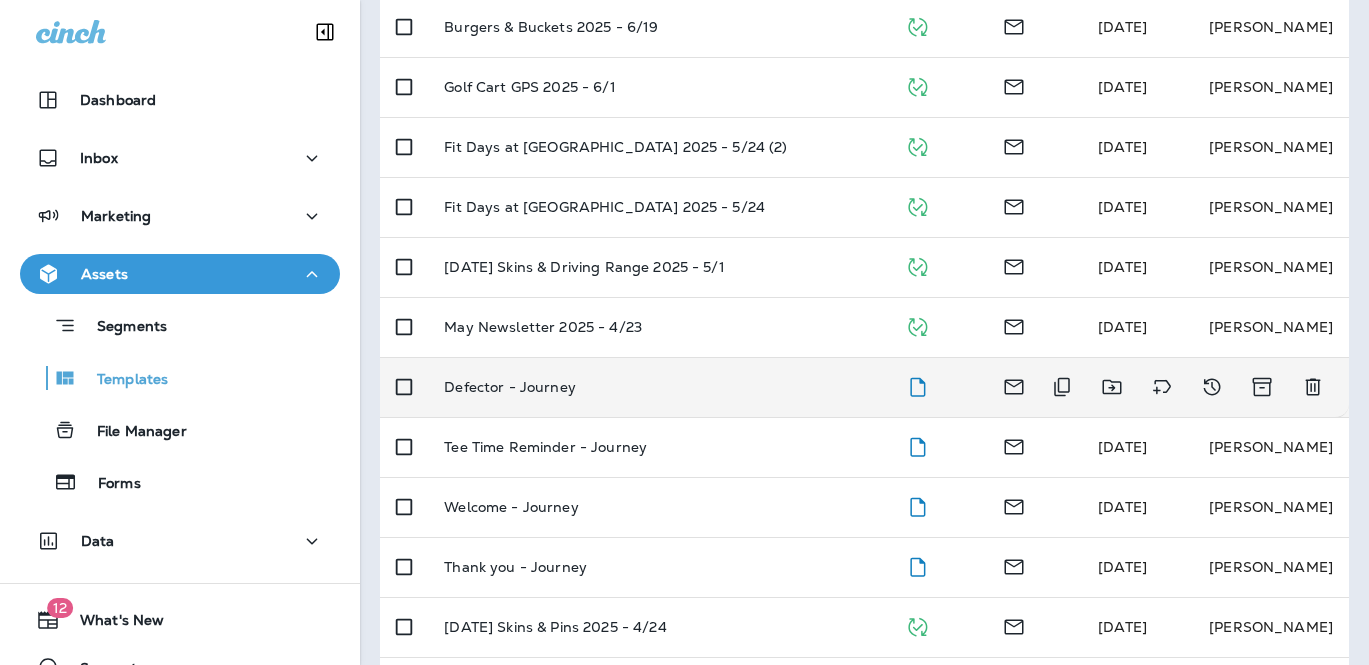 click on "Defector - Journey" at bounding box center [658, 387] 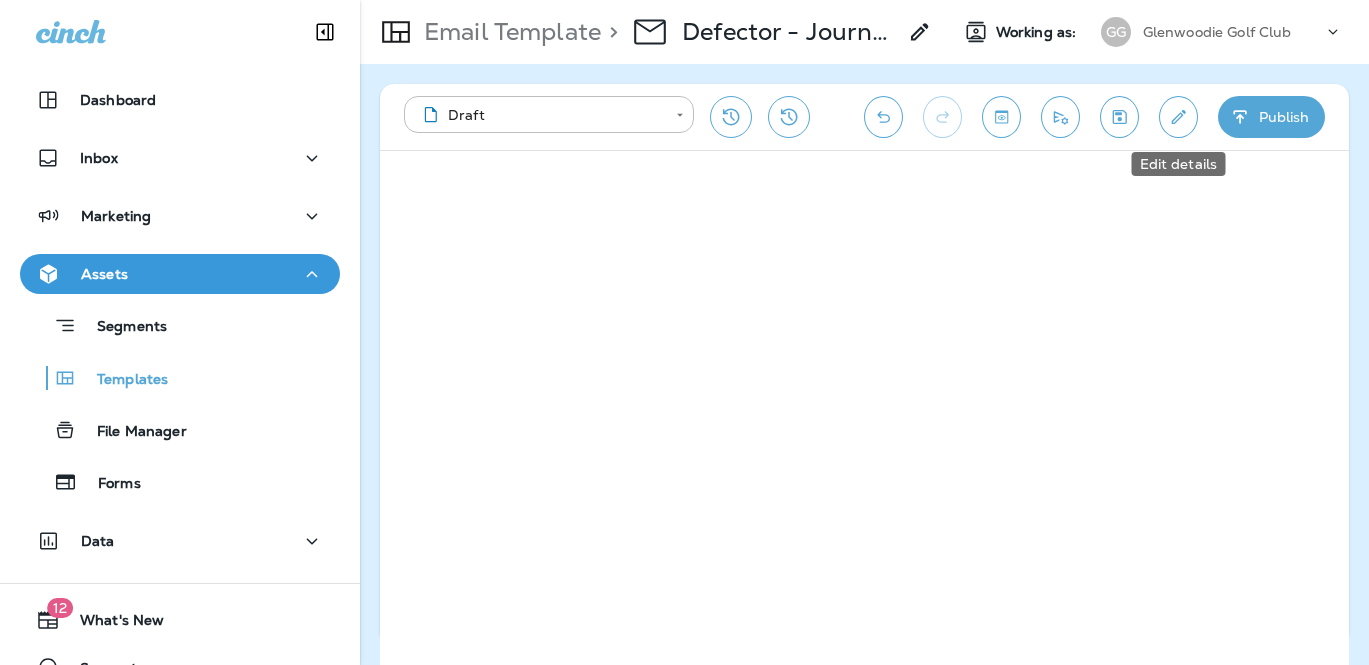 click at bounding box center [1178, 117] 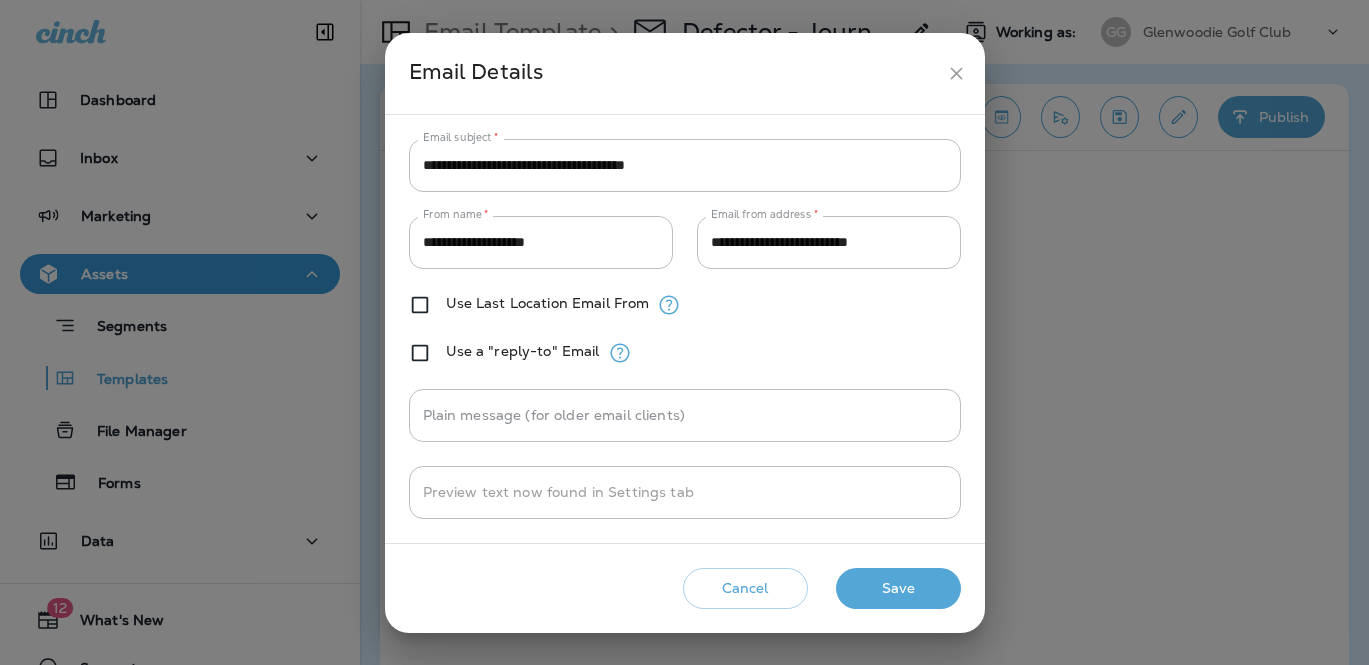 click 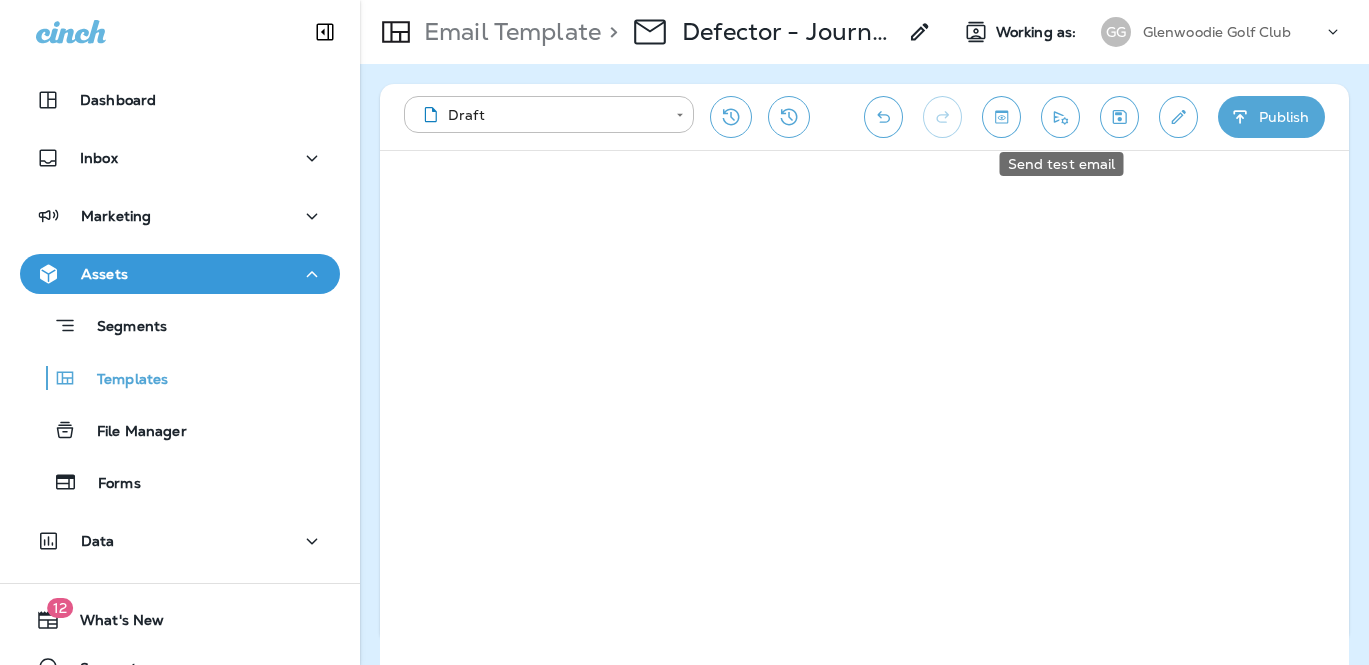 click 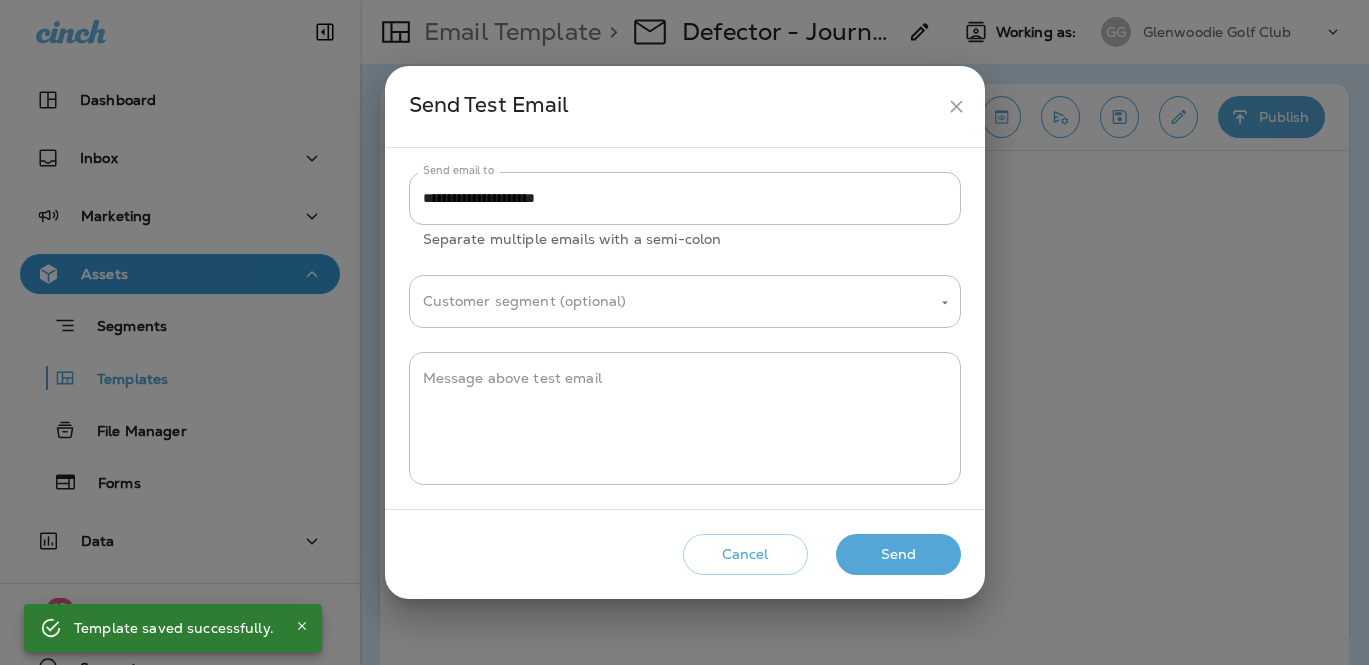 click on "Send" at bounding box center [898, 554] 